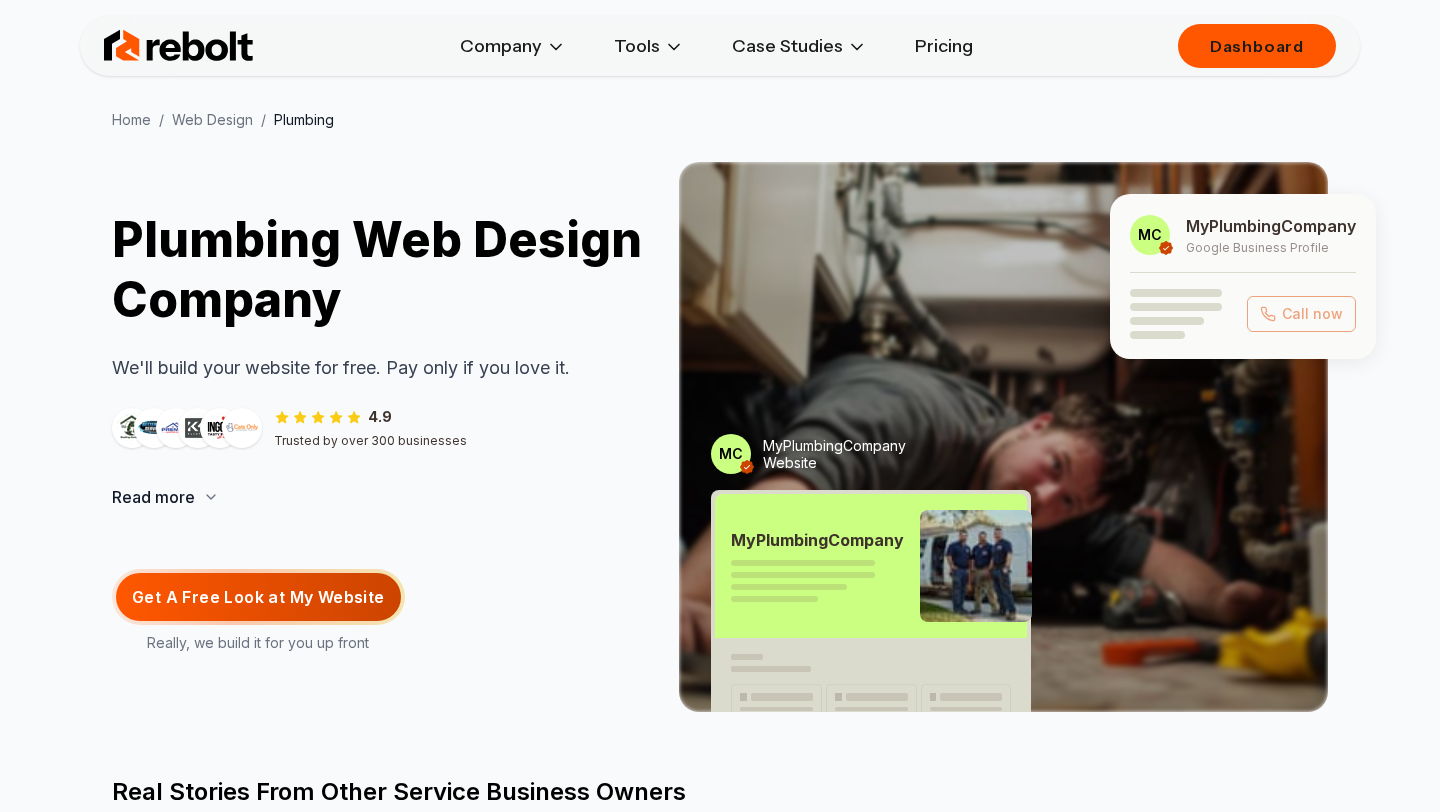 scroll, scrollTop: 492, scrollLeft: 0, axis: vertical 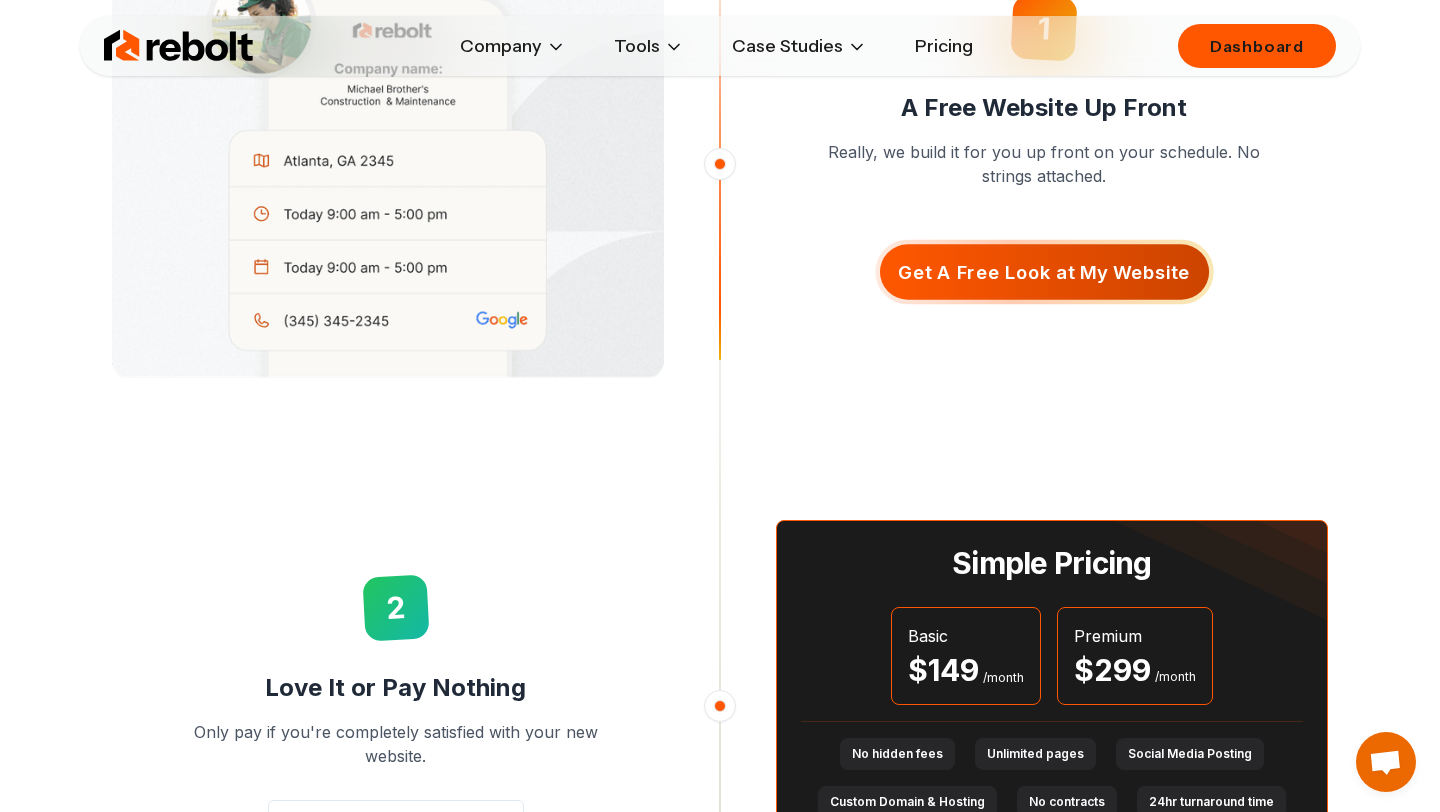 click on "Get A Free Look at My Website" at bounding box center (1044, 271) 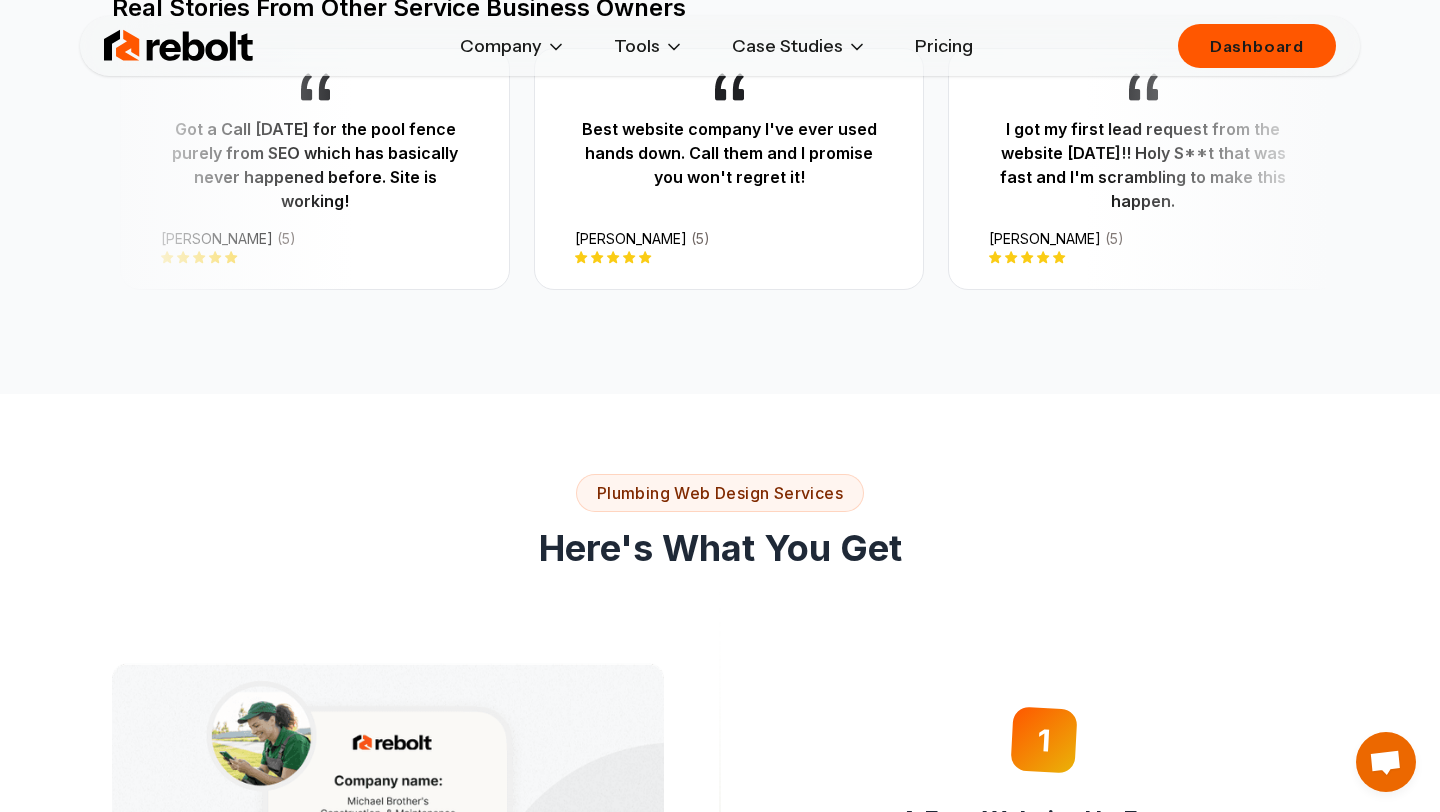 scroll, scrollTop: 0, scrollLeft: 0, axis: both 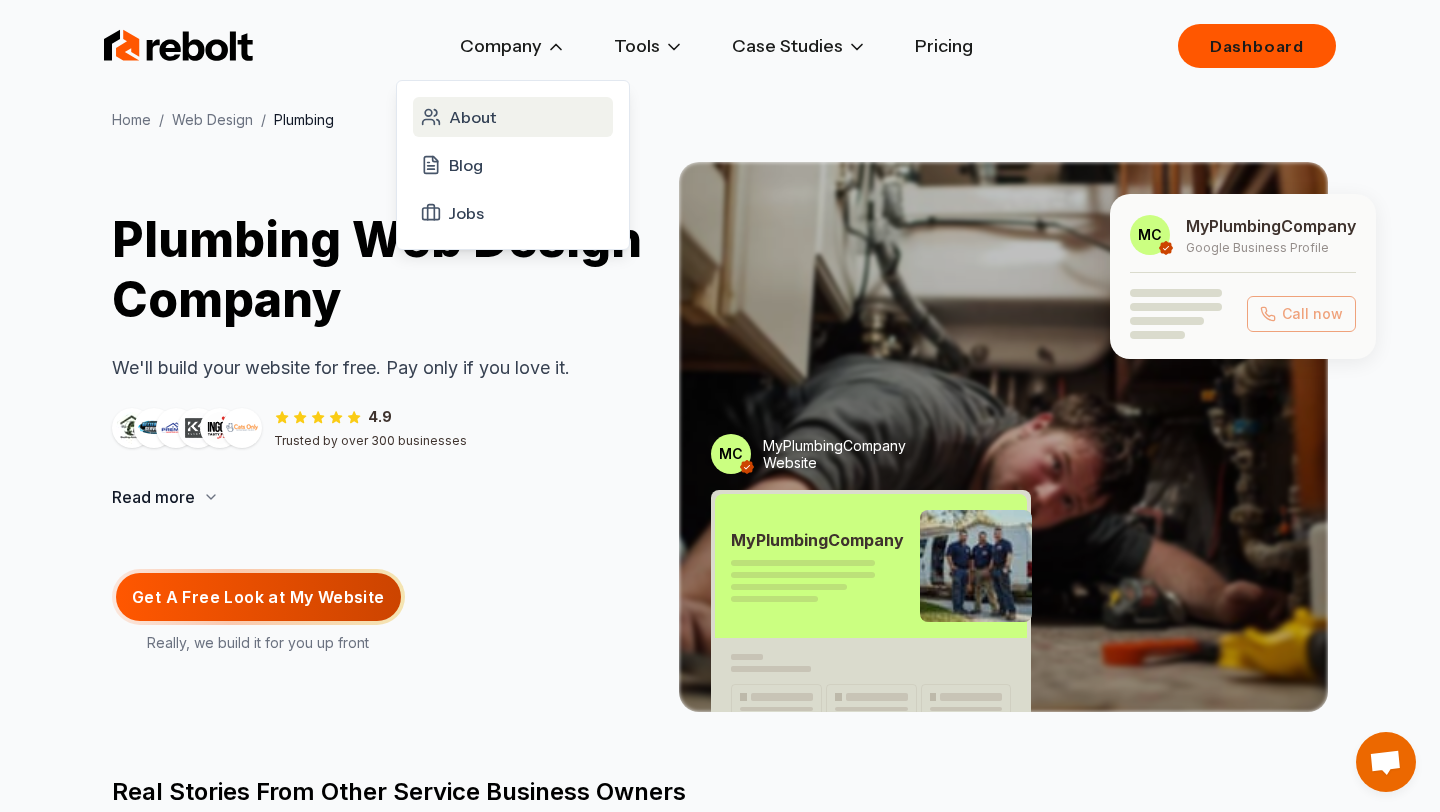click on "About" at bounding box center [472, 117] 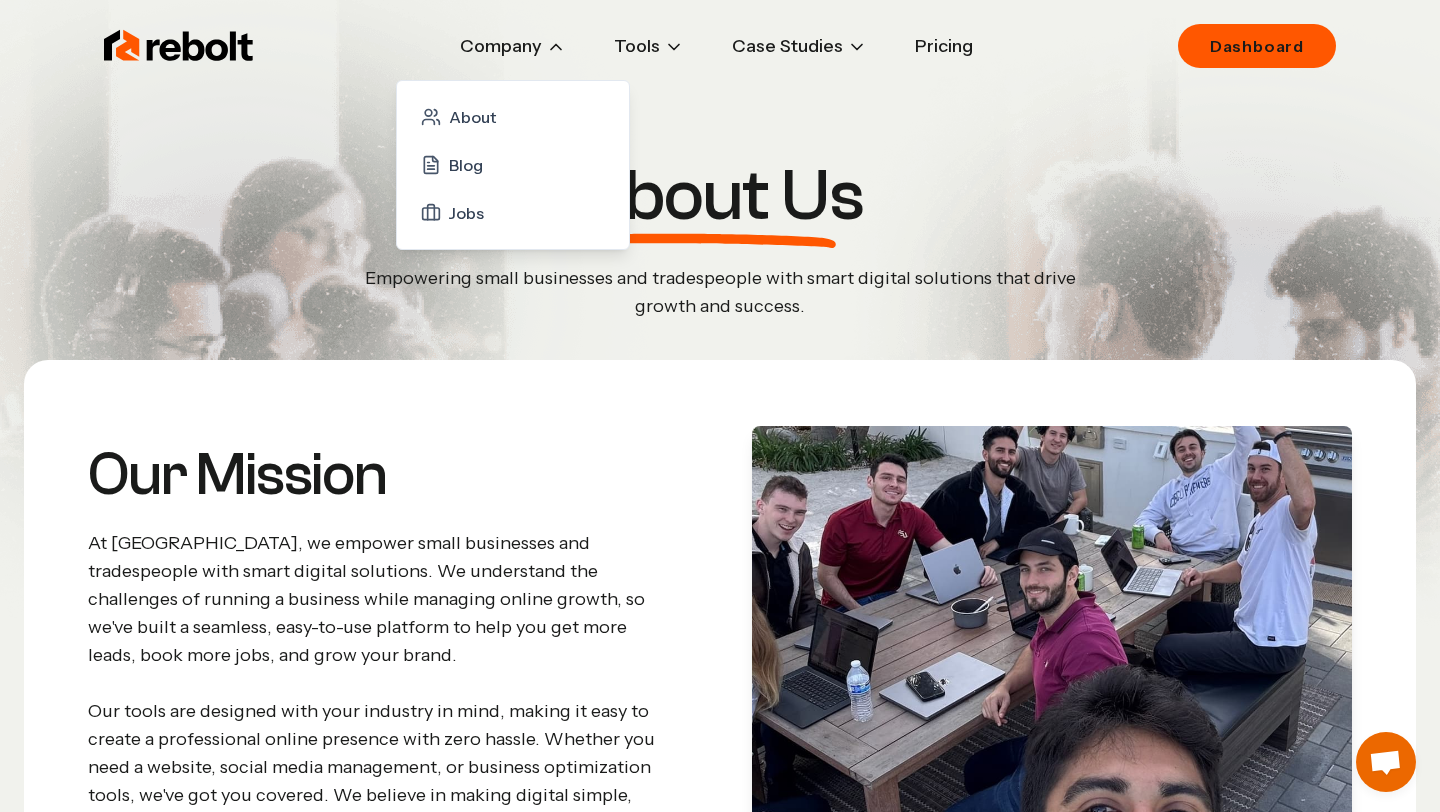 click on "About Blog Jobs" at bounding box center (513, 165) 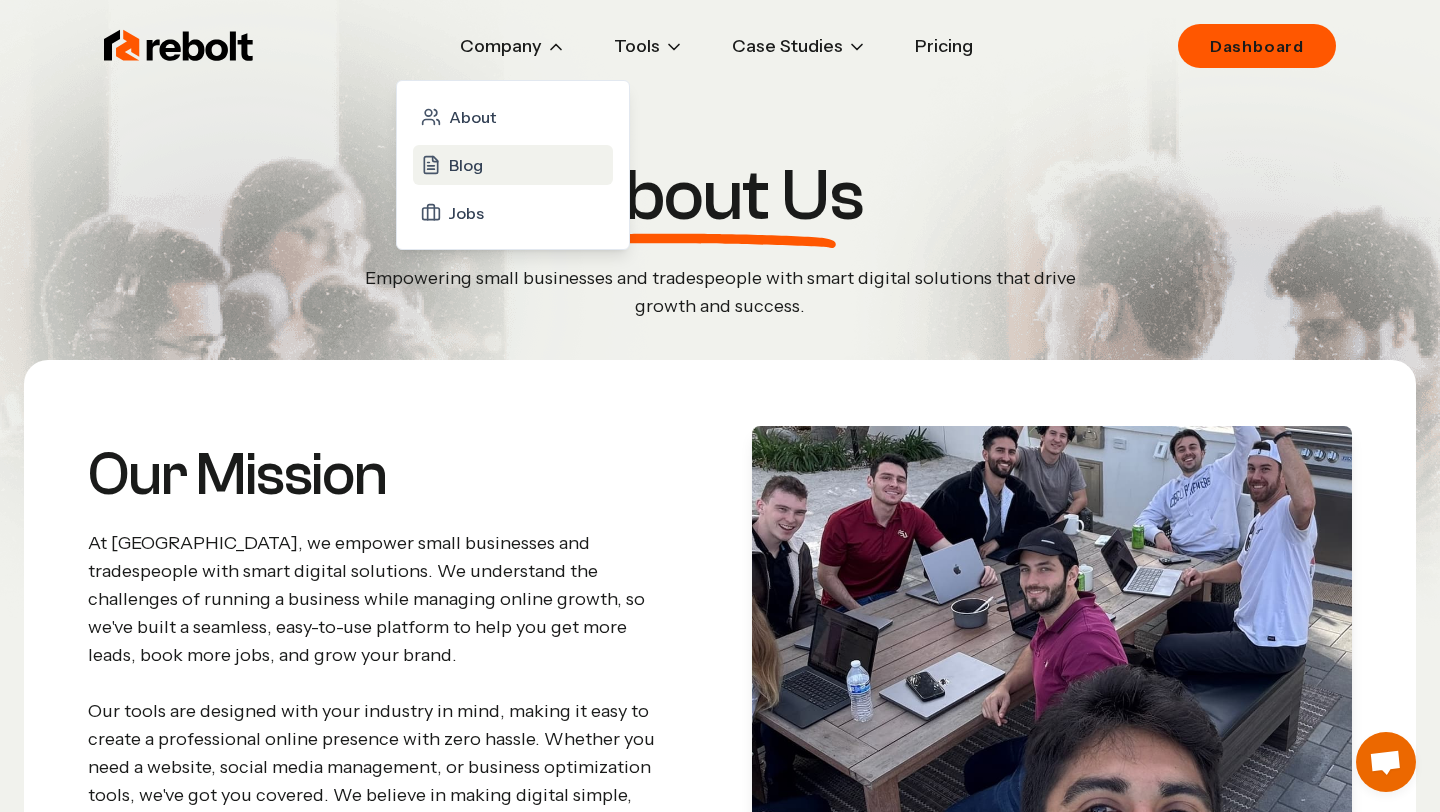 click on "Blog" at bounding box center (466, 165) 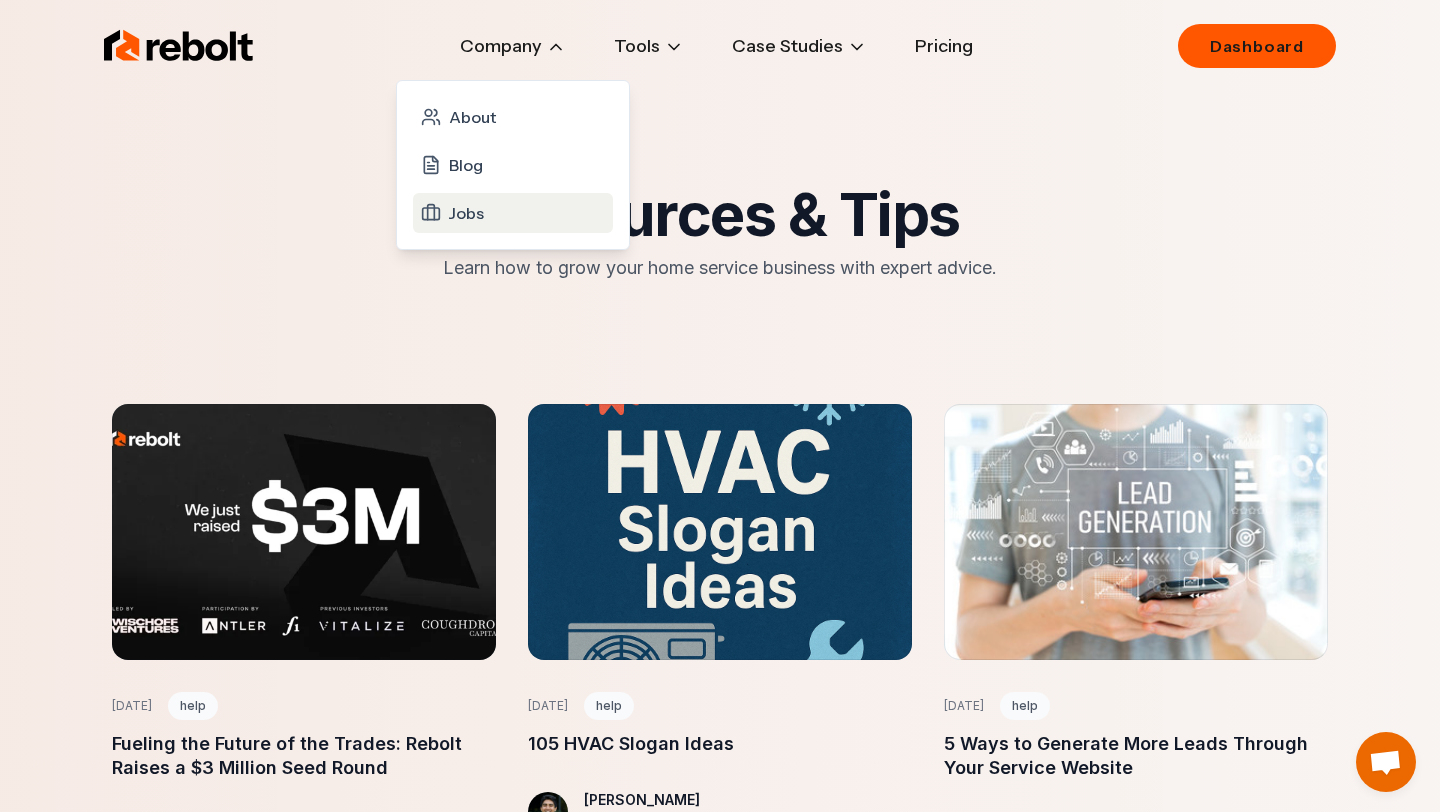 click on "Jobs" at bounding box center [513, 213] 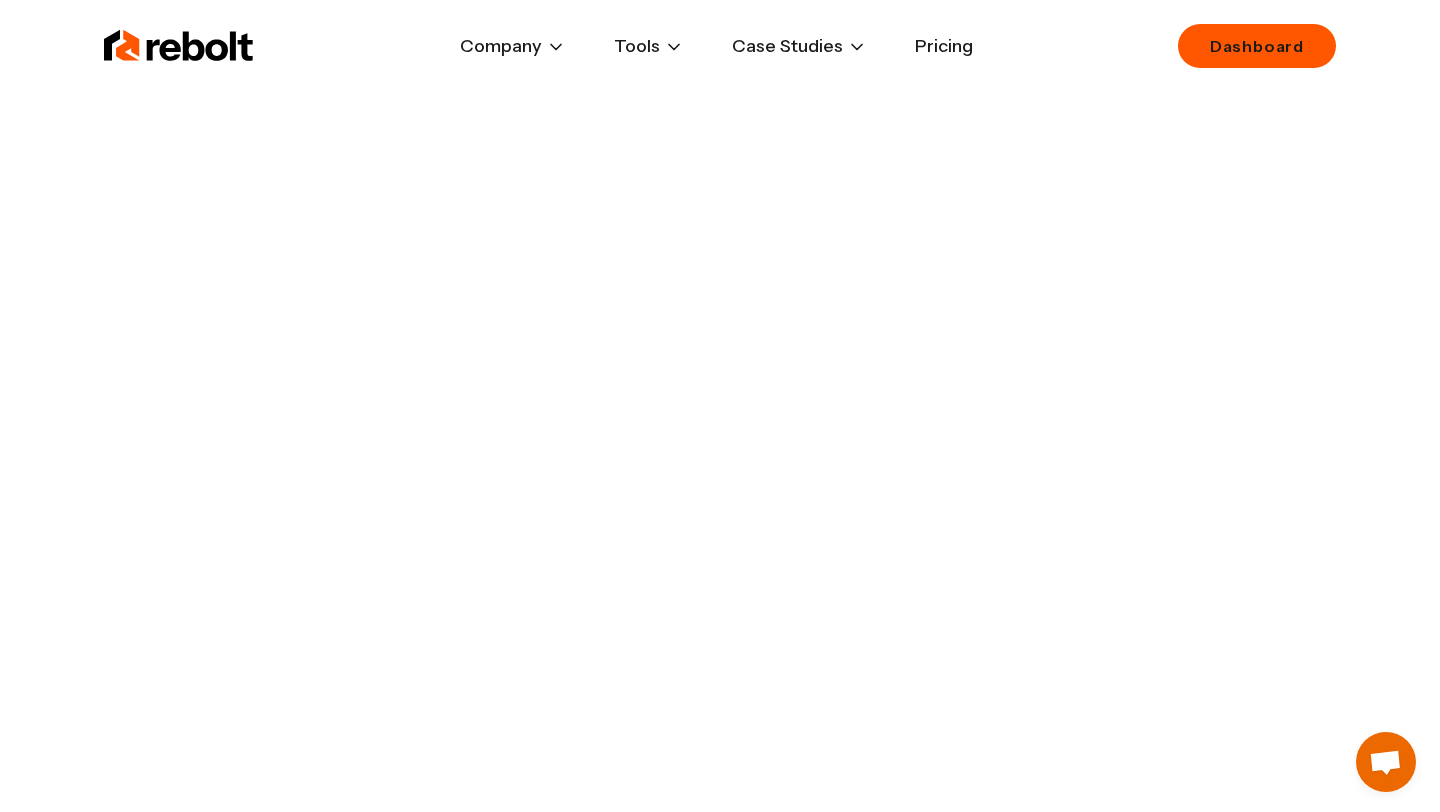 scroll, scrollTop: 0, scrollLeft: 0, axis: both 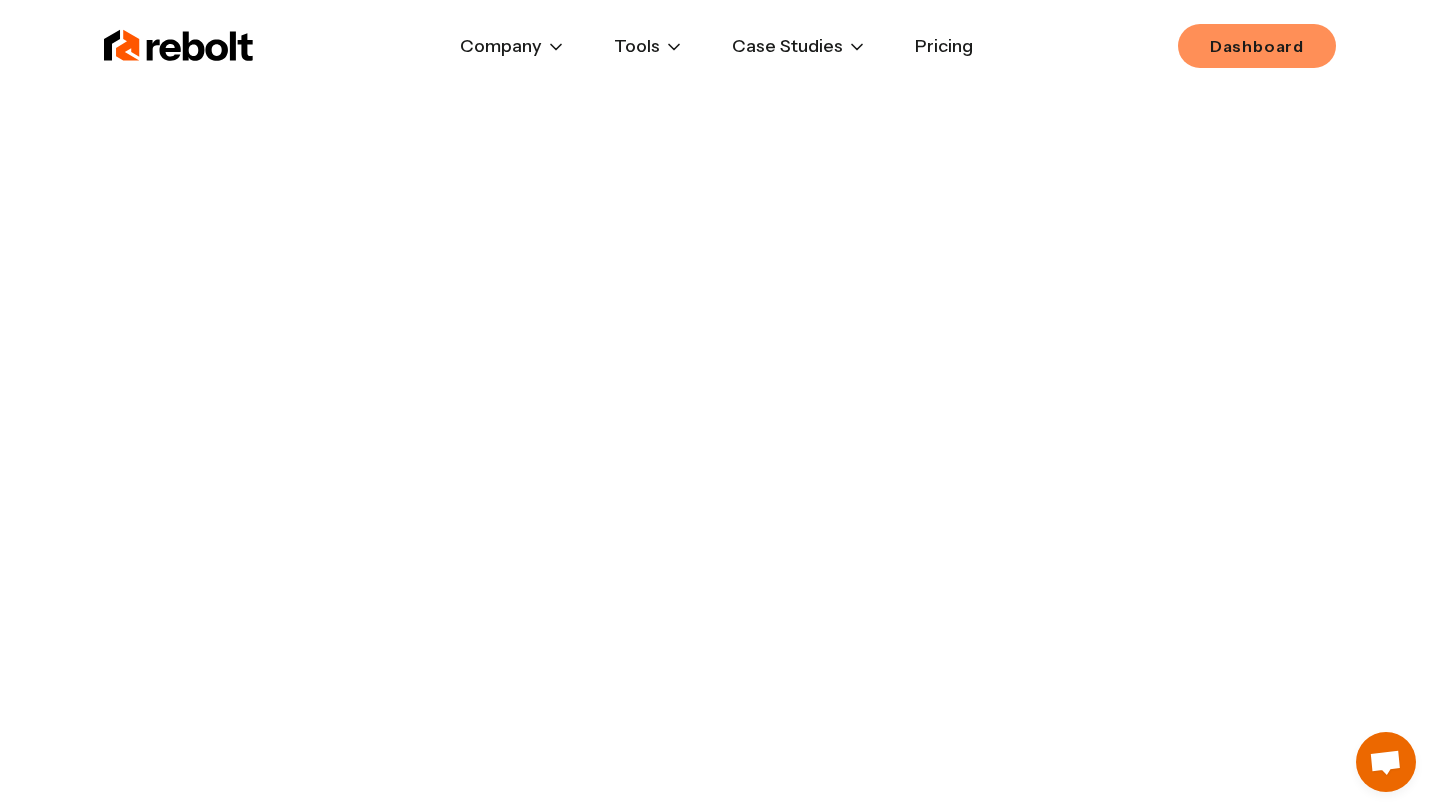 click on "Dashboard" at bounding box center [1257, 46] 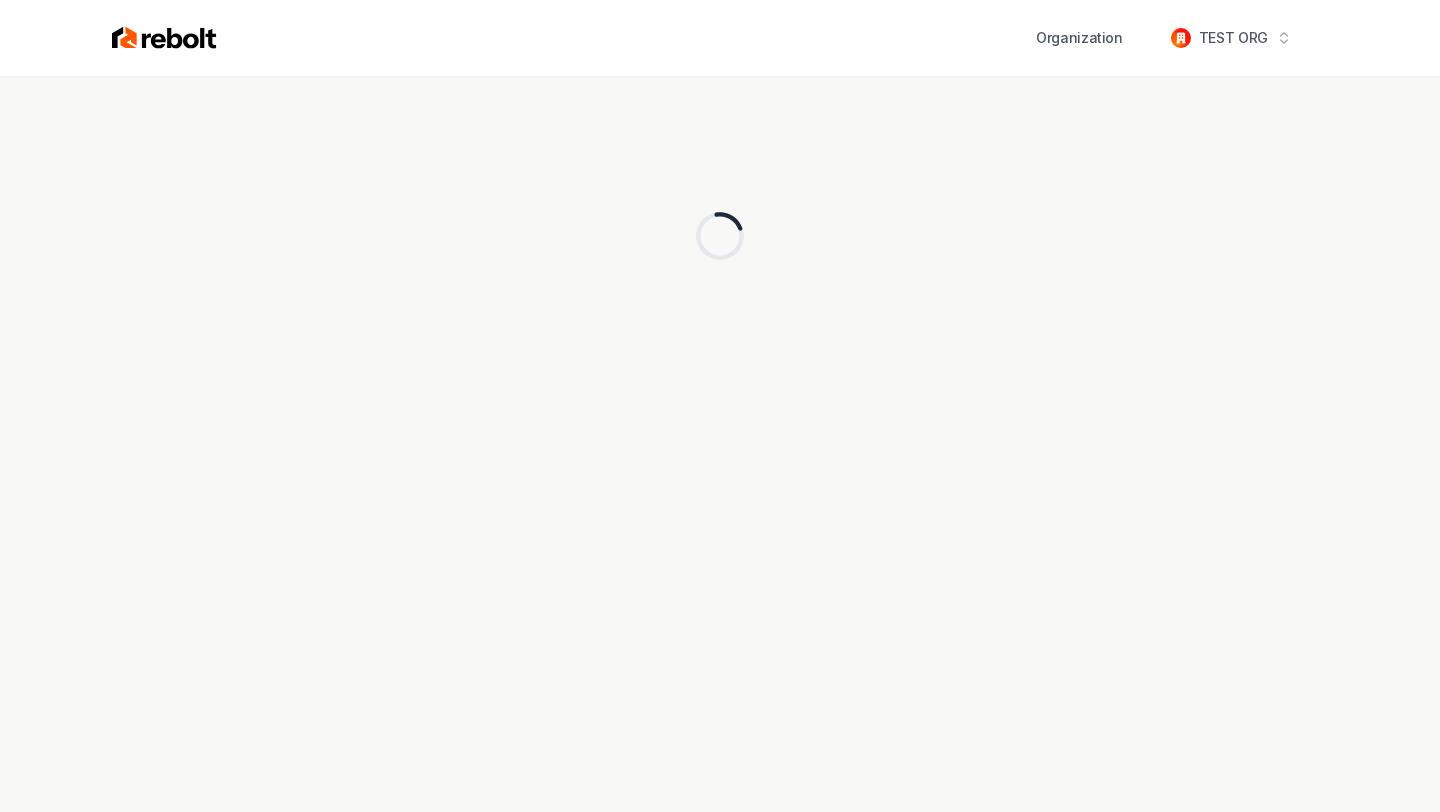 scroll, scrollTop: 0, scrollLeft: 0, axis: both 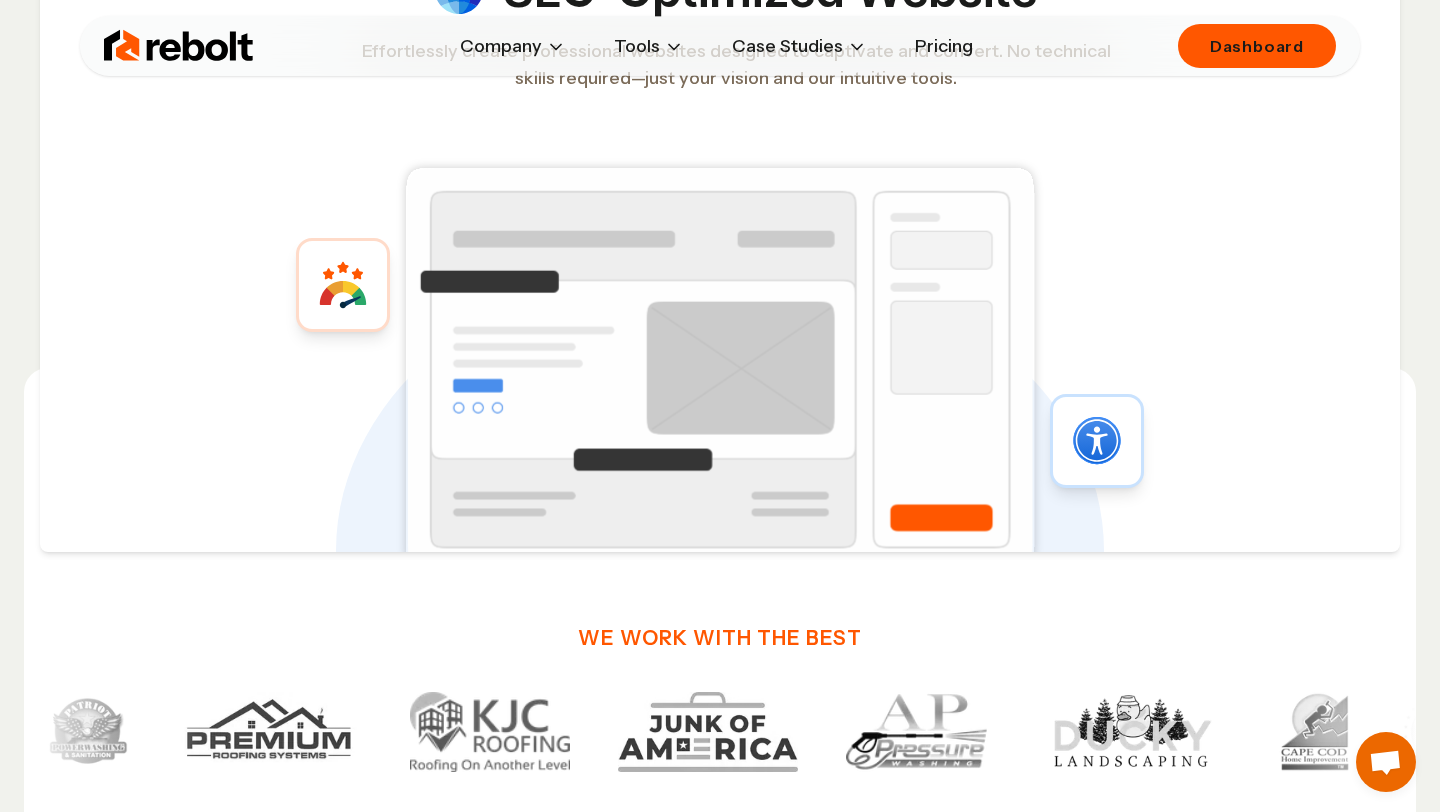 click 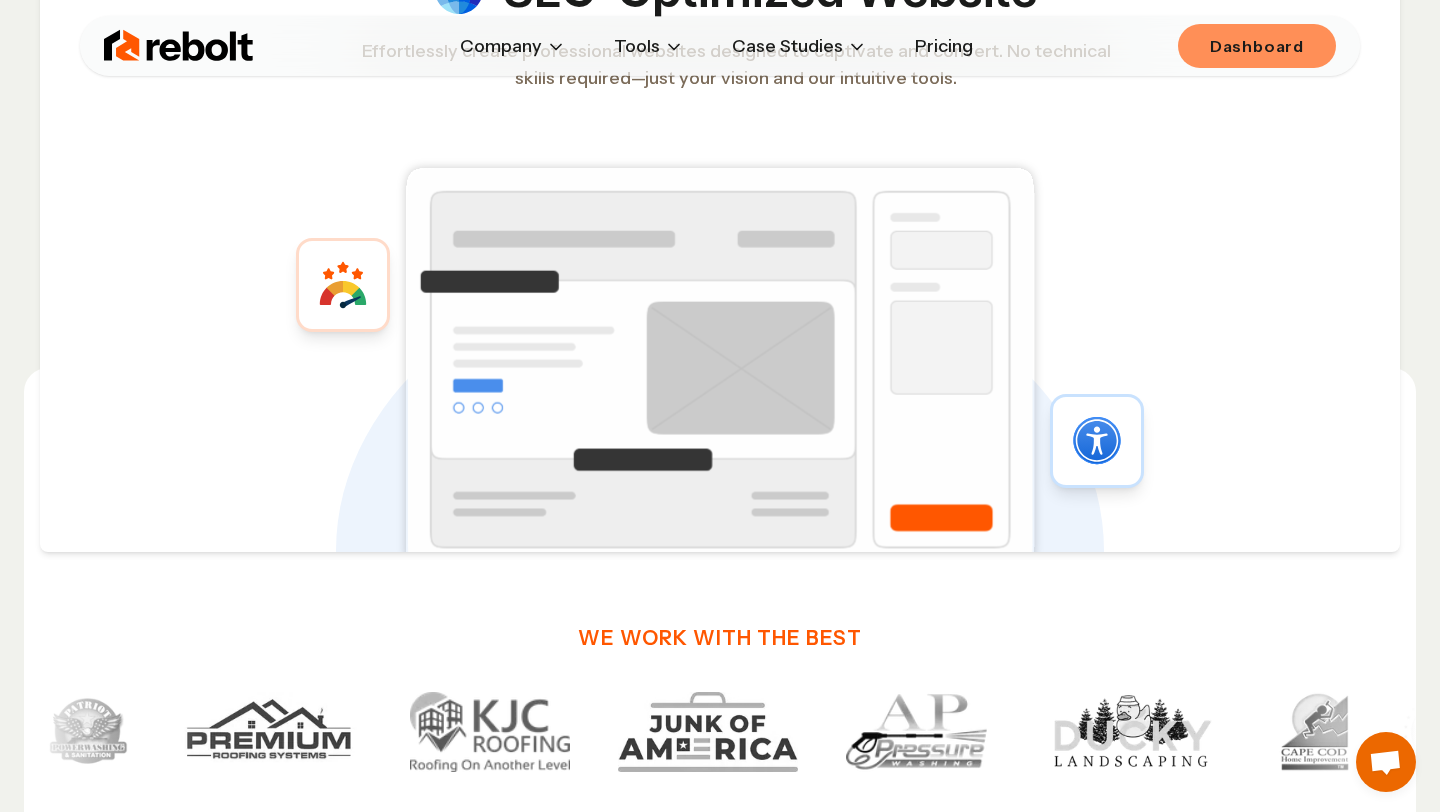 click on "Dashboard" at bounding box center (1257, 46) 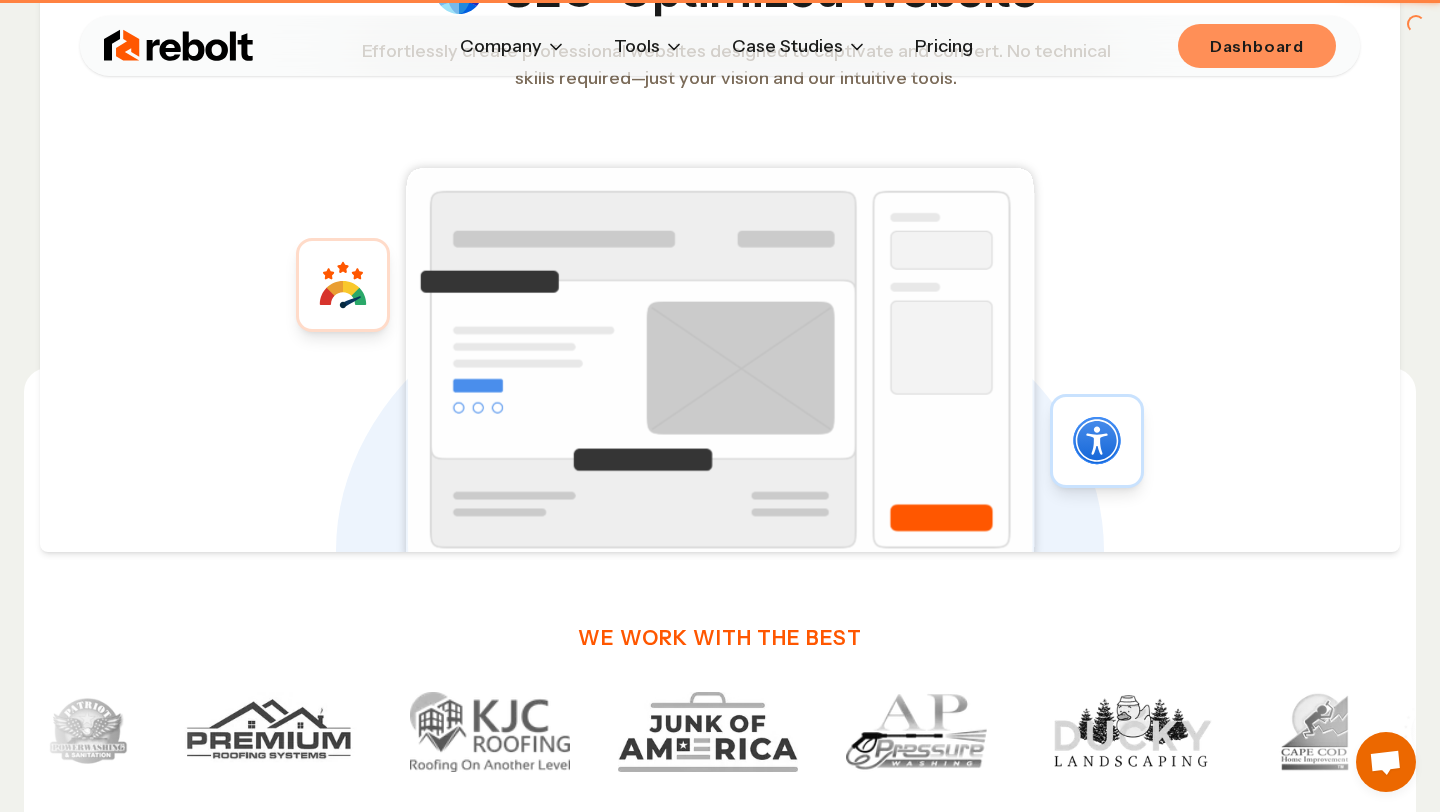 scroll, scrollTop: 0, scrollLeft: 0, axis: both 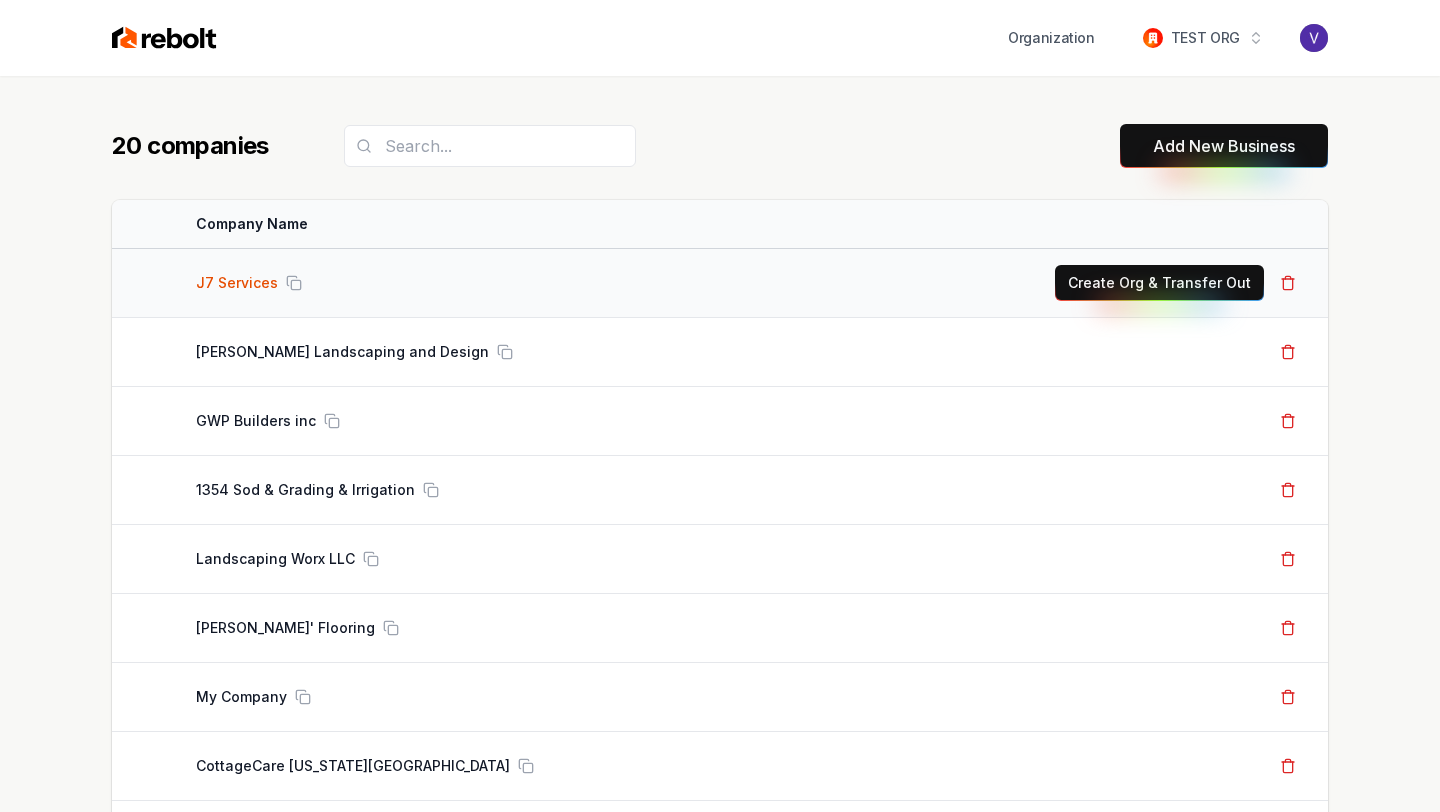 click on "J7 Services" at bounding box center [237, 283] 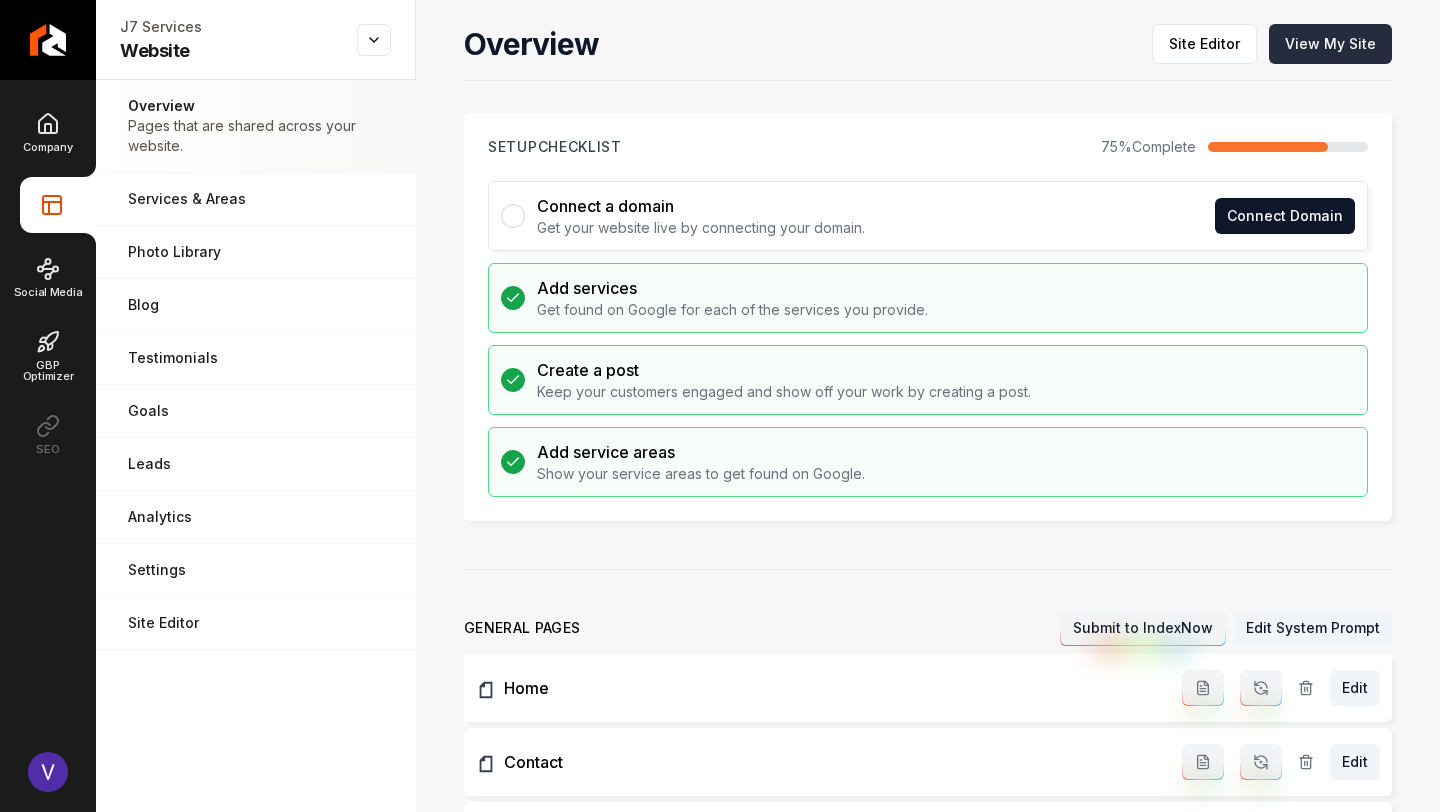 click on "View My Site" at bounding box center [1330, 44] 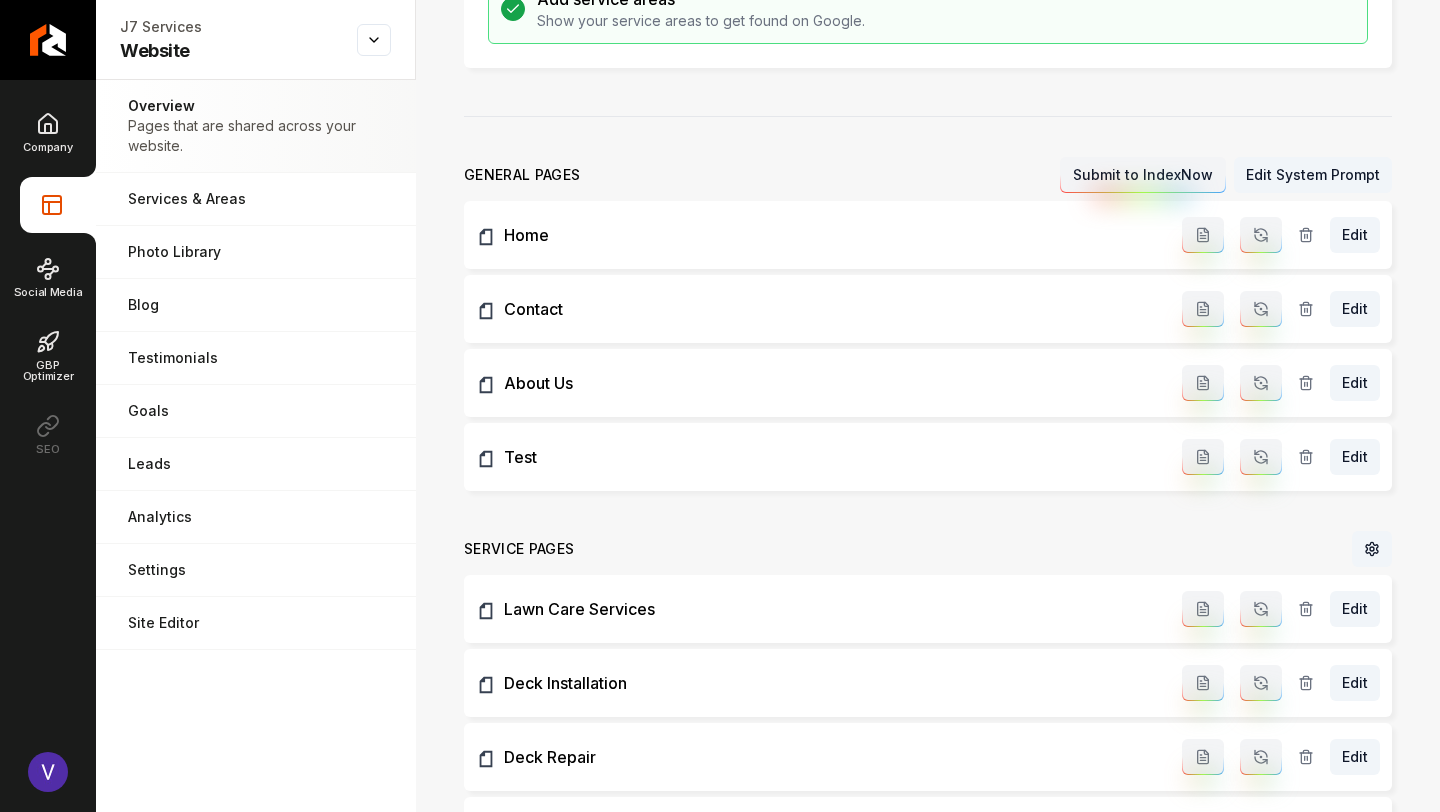 scroll, scrollTop: 454, scrollLeft: 0, axis: vertical 